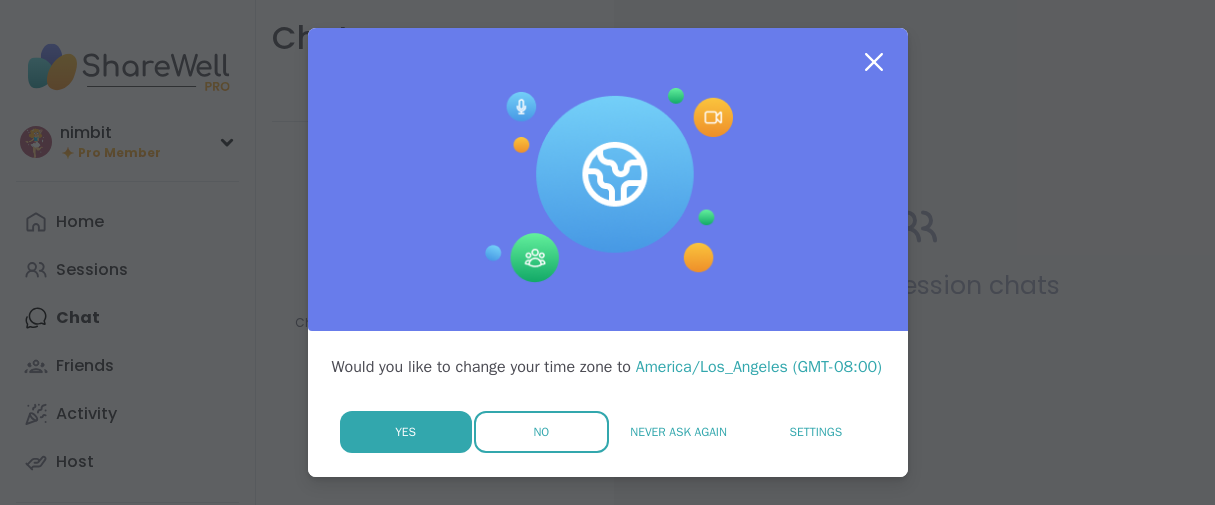 scroll, scrollTop: 0, scrollLeft: 0, axis: both 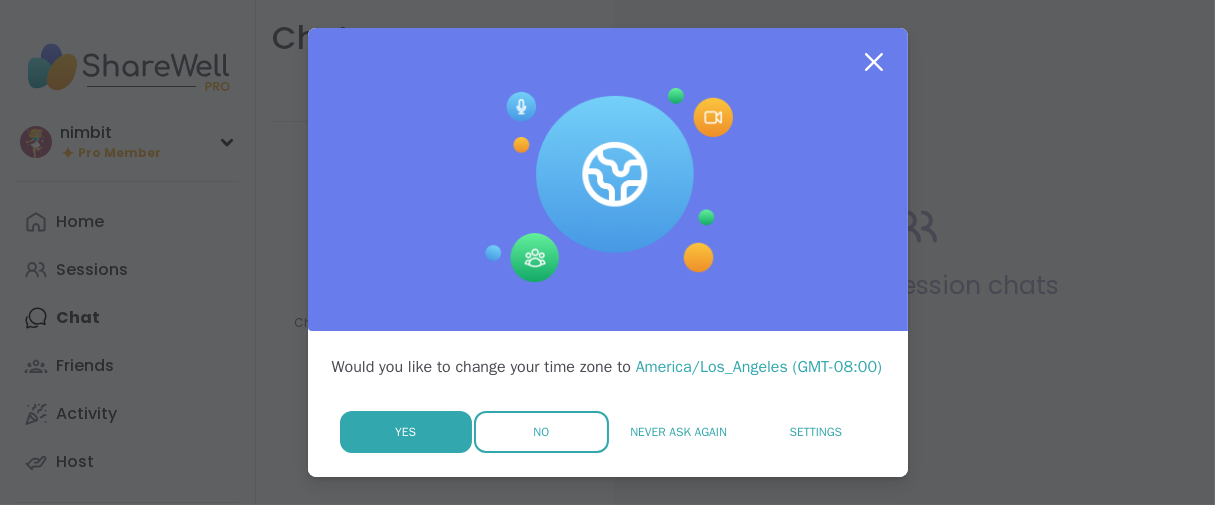 click on "No" at bounding box center [541, 432] 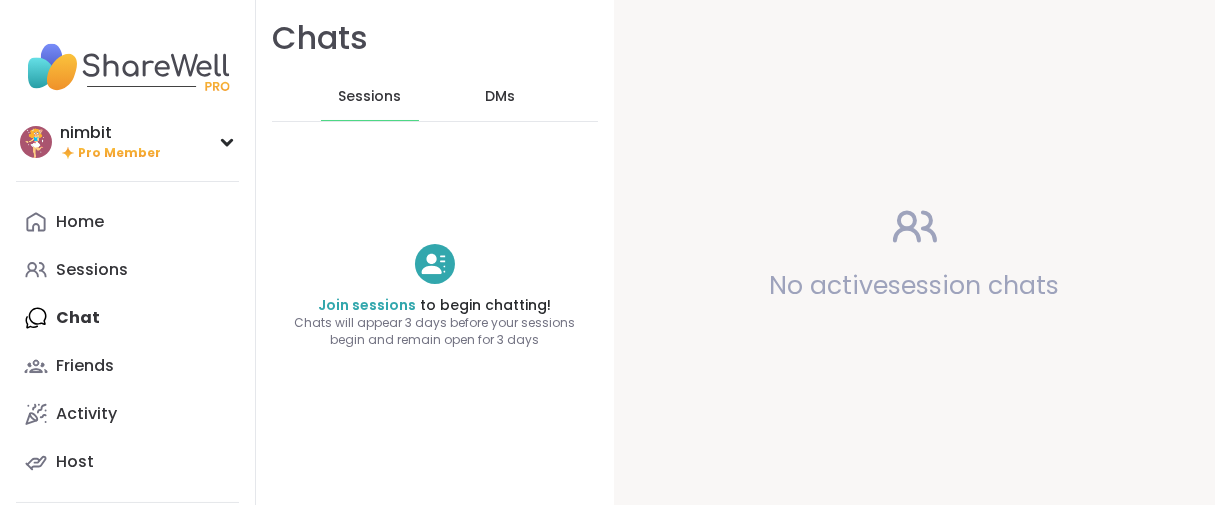 scroll, scrollTop: 0, scrollLeft: 0, axis: both 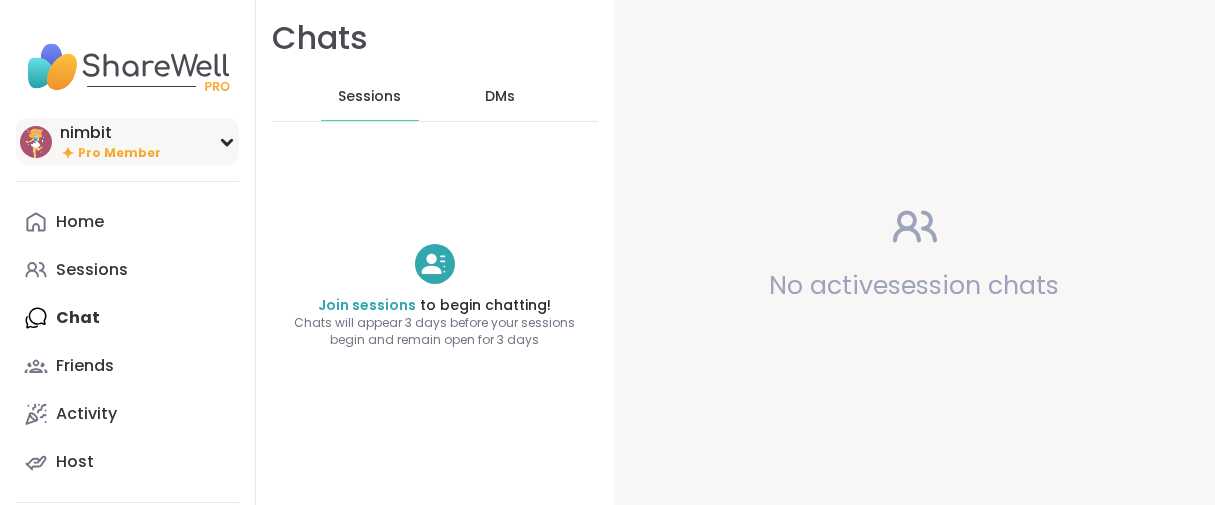 click on "nimbit" at bounding box center (110, 133) 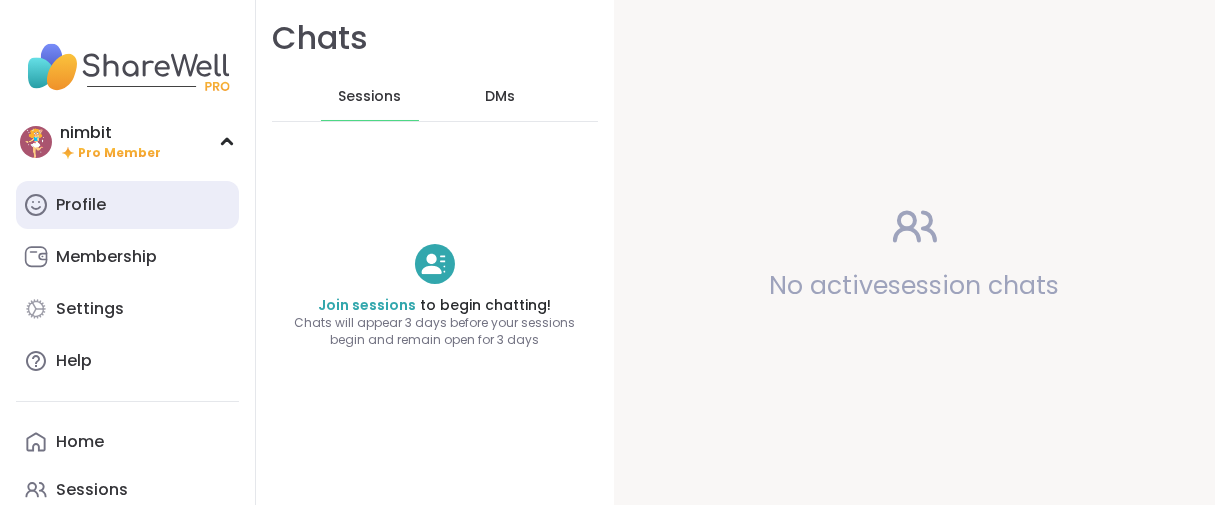 scroll, scrollTop: 0, scrollLeft: 0, axis: both 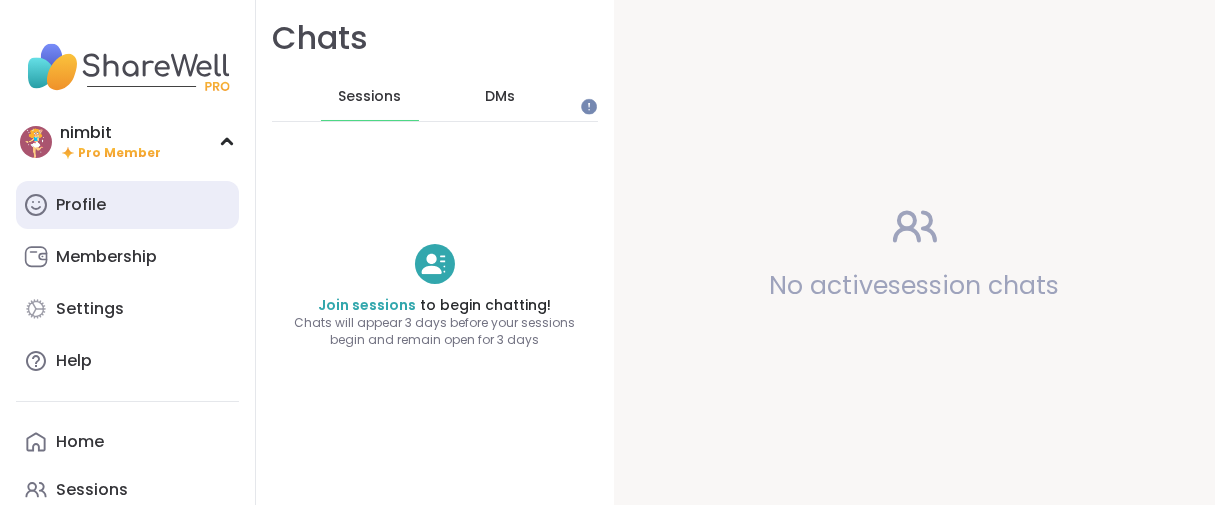 click on "Profile" at bounding box center (127, 205) 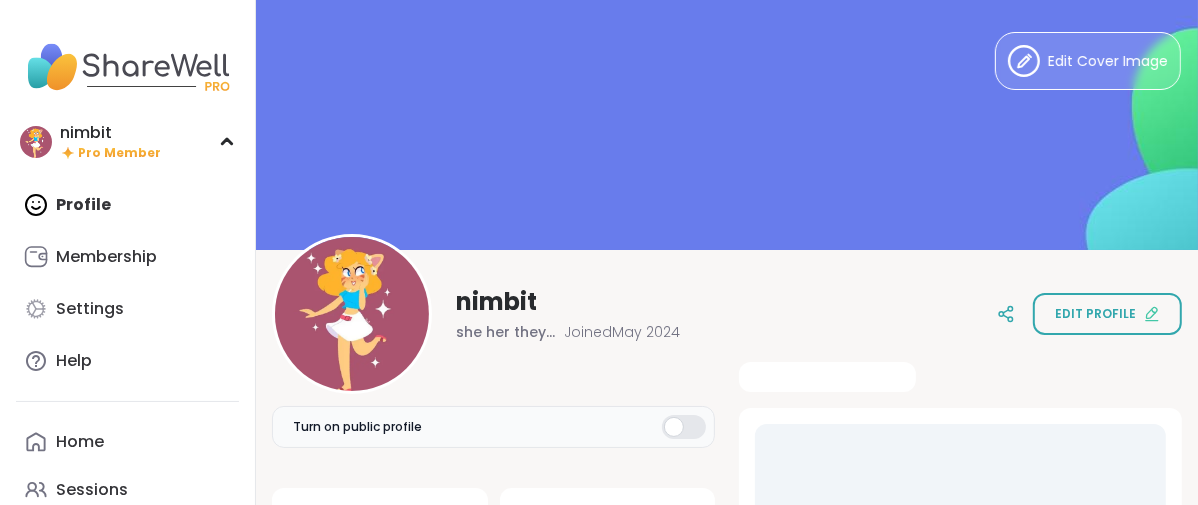 scroll, scrollTop: 0, scrollLeft: 0, axis: both 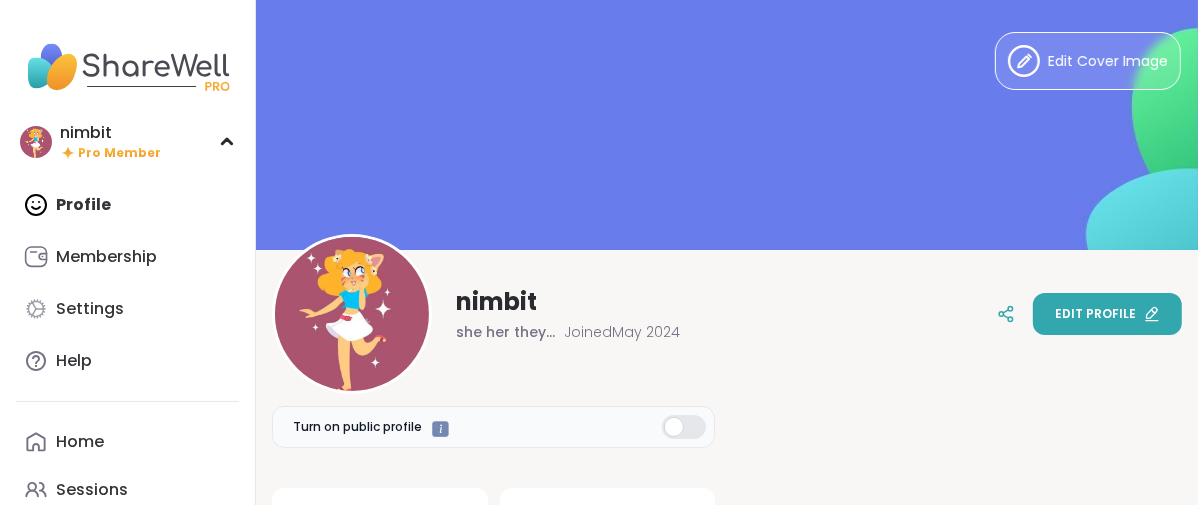 click on "Edit profile" at bounding box center [1107, 314] 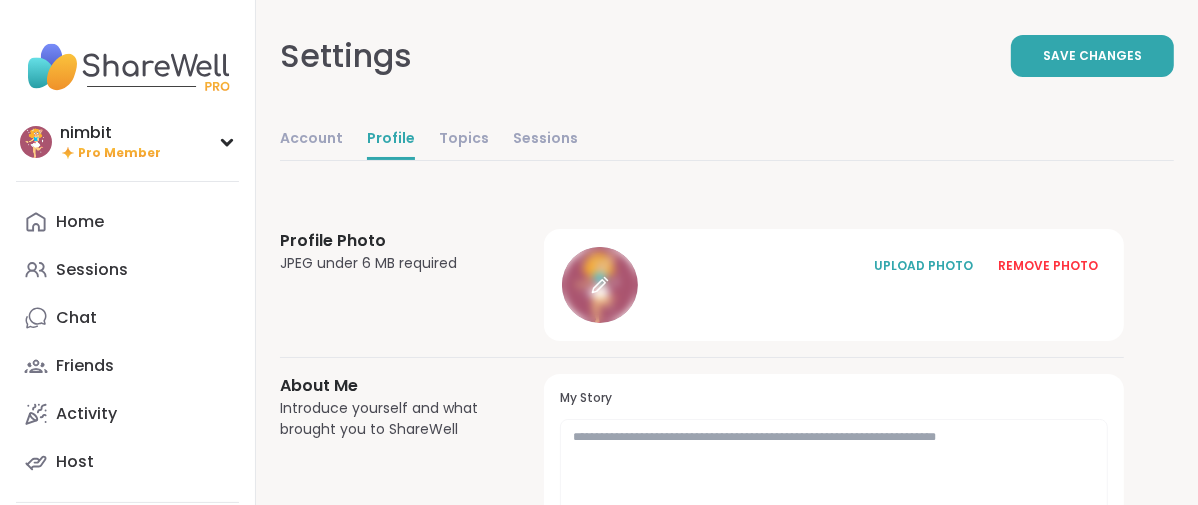 click 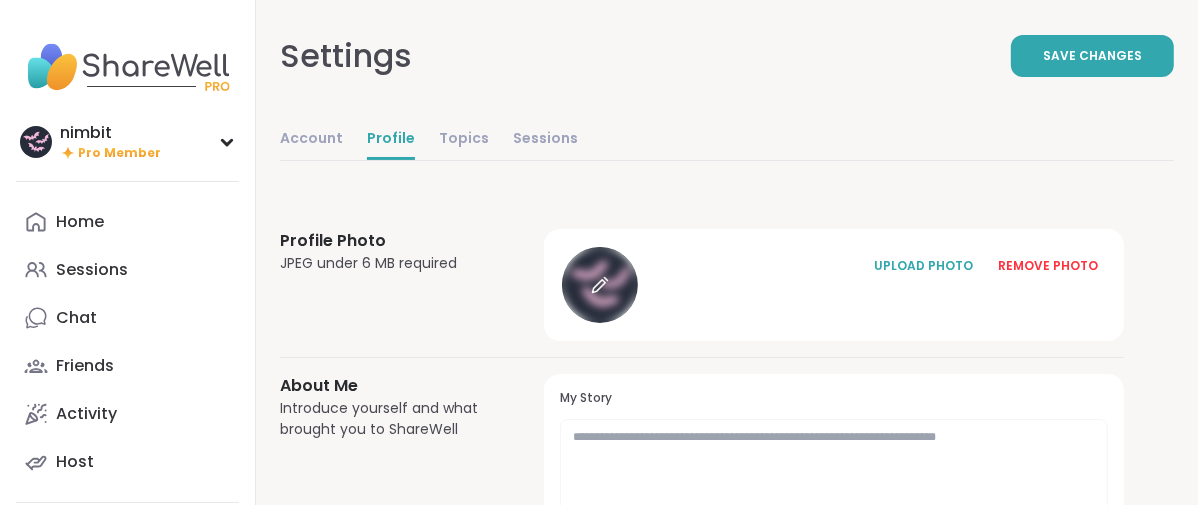 click 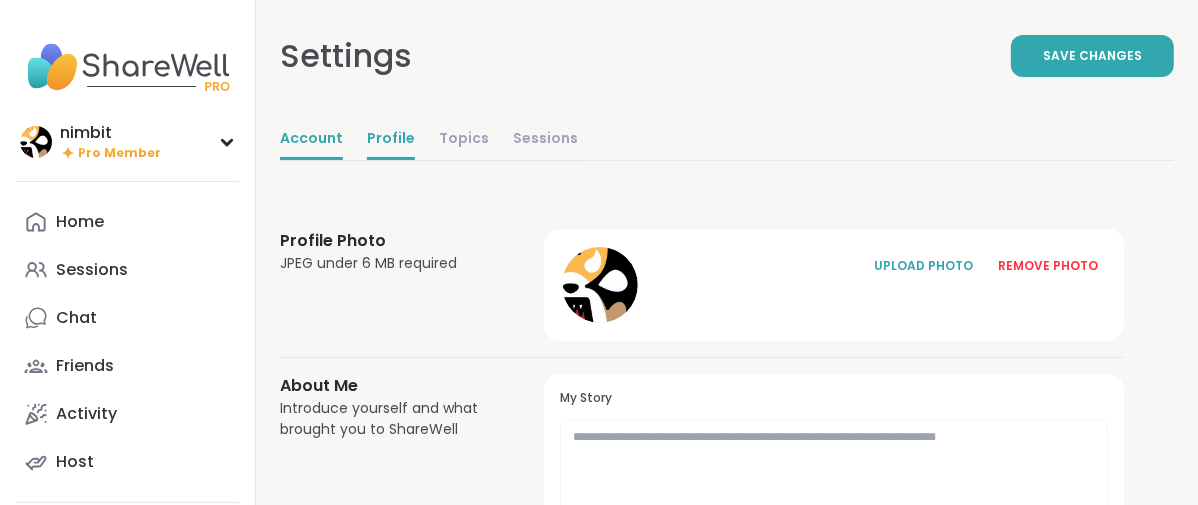 click on "Account" at bounding box center (311, 140) 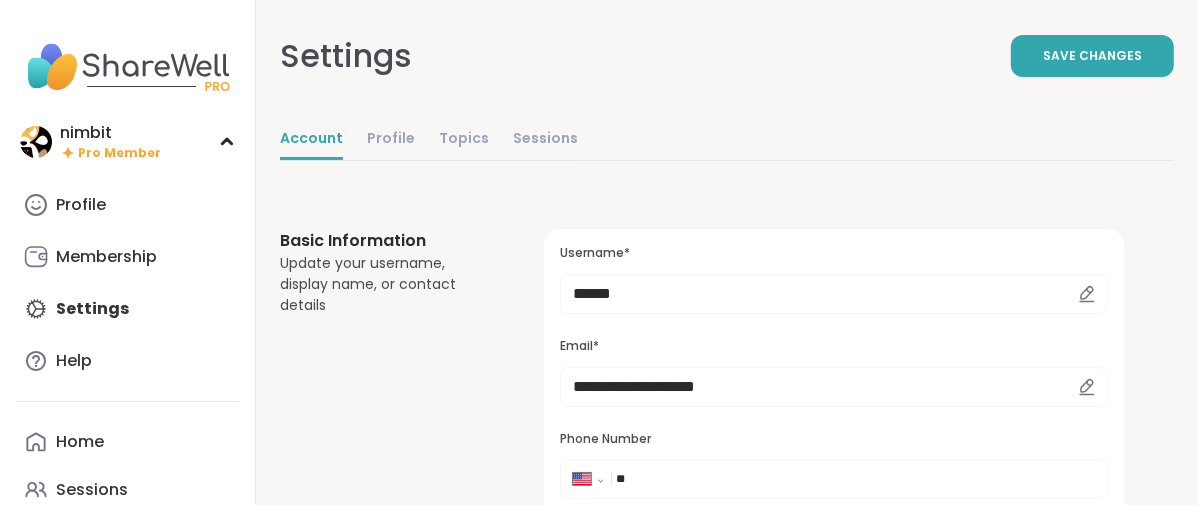 scroll, scrollTop: 0, scrollLeft: 0, axis: both 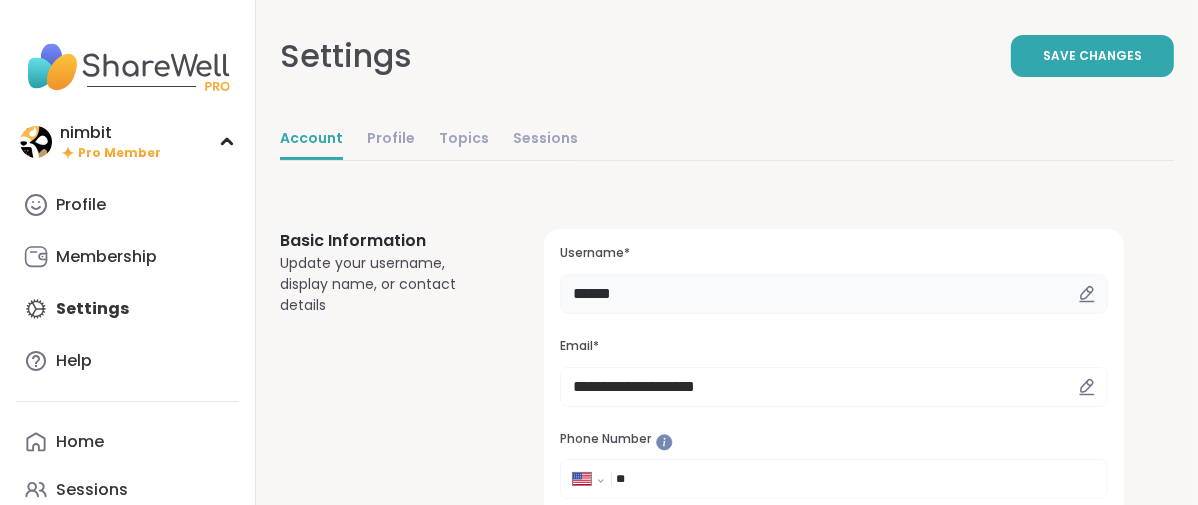 click on "******" at bounding box center (834, 294) 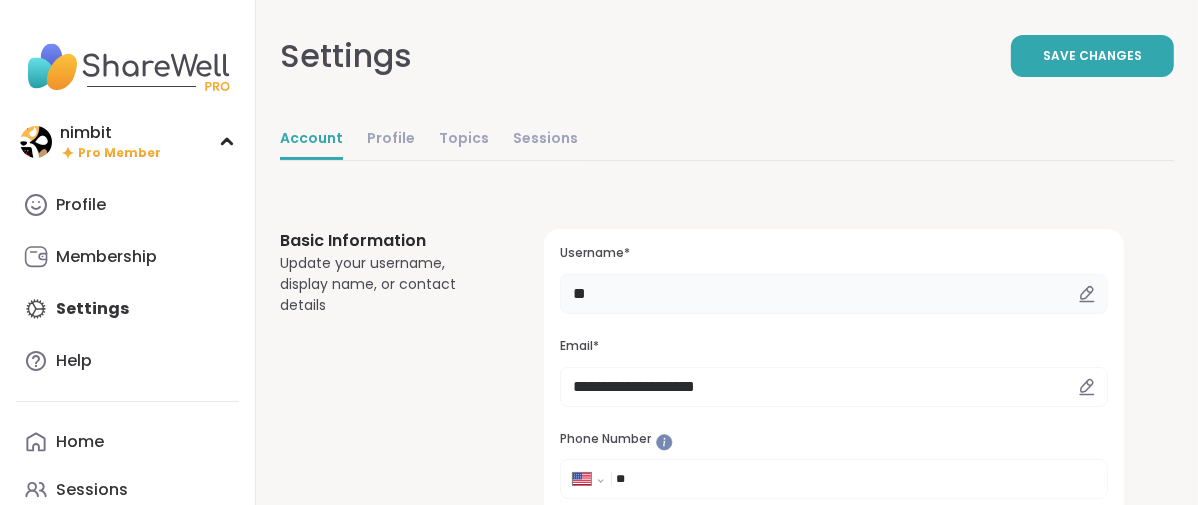 type on "*" 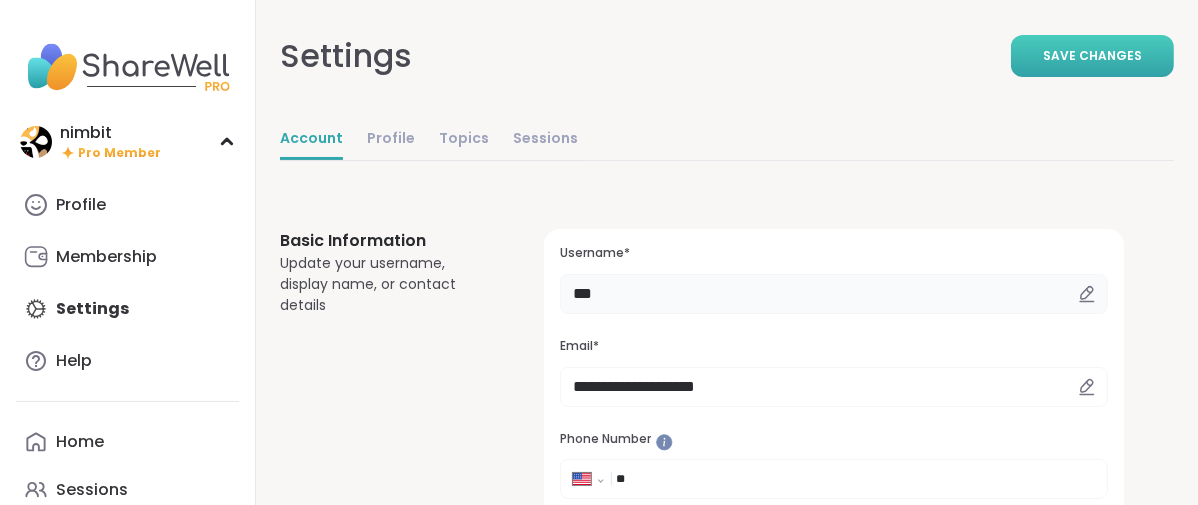 type on "***" 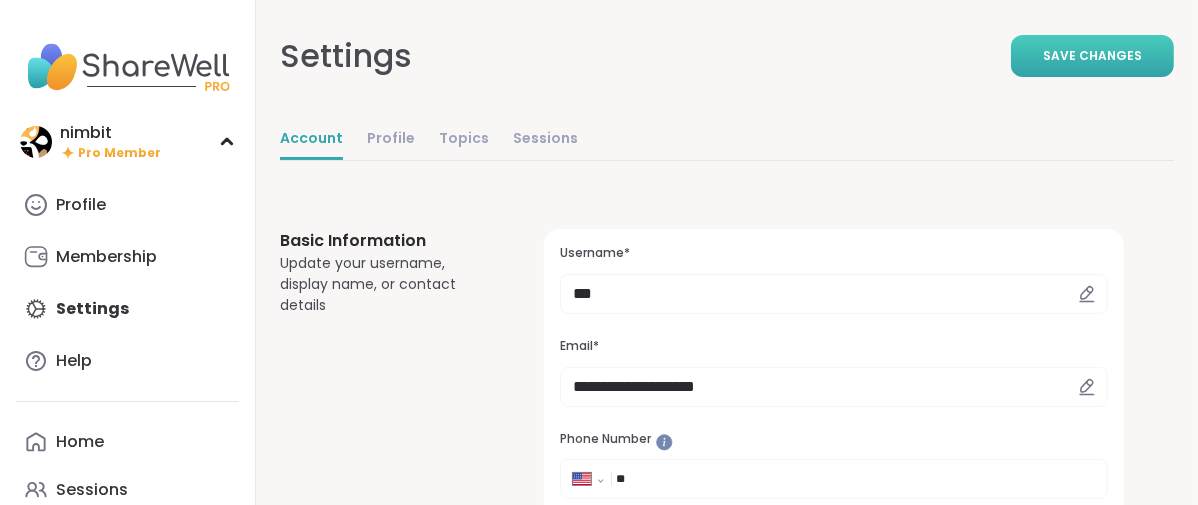 click on "Save Changes" at bounding box center (1092, 56) 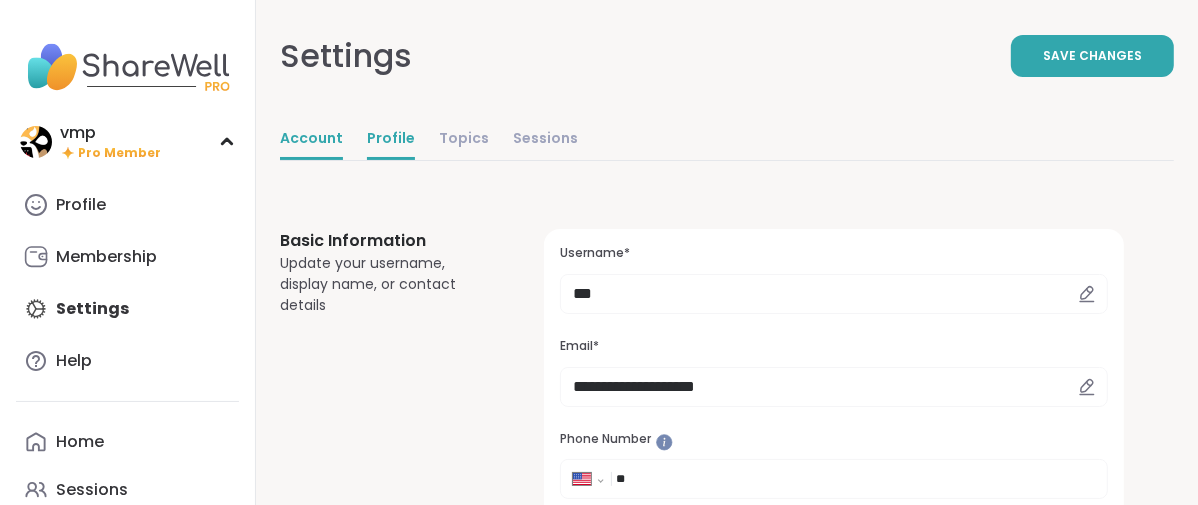 click on "Profile" at bounding box center (391, 140) 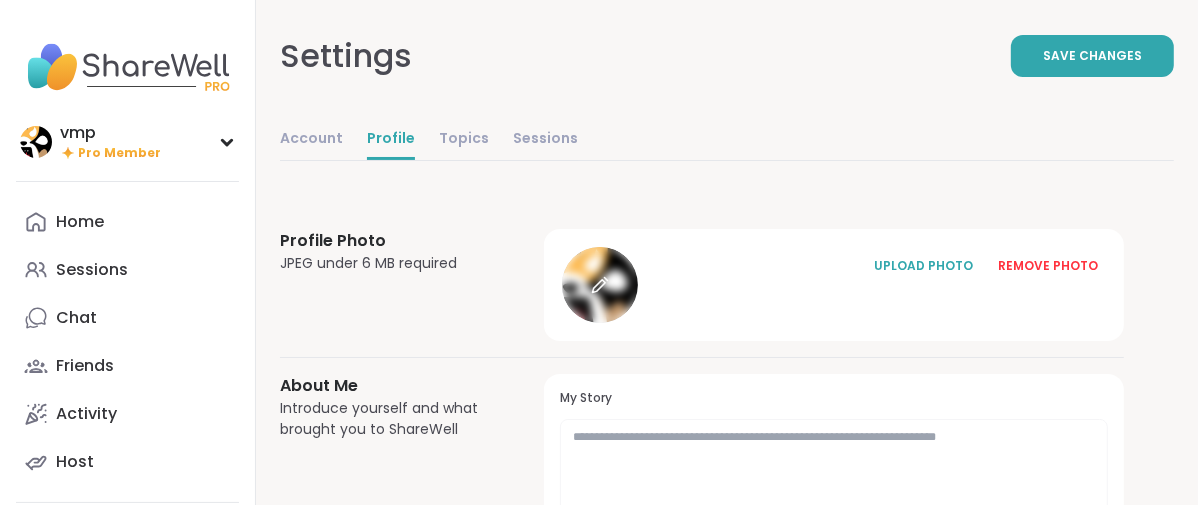 click 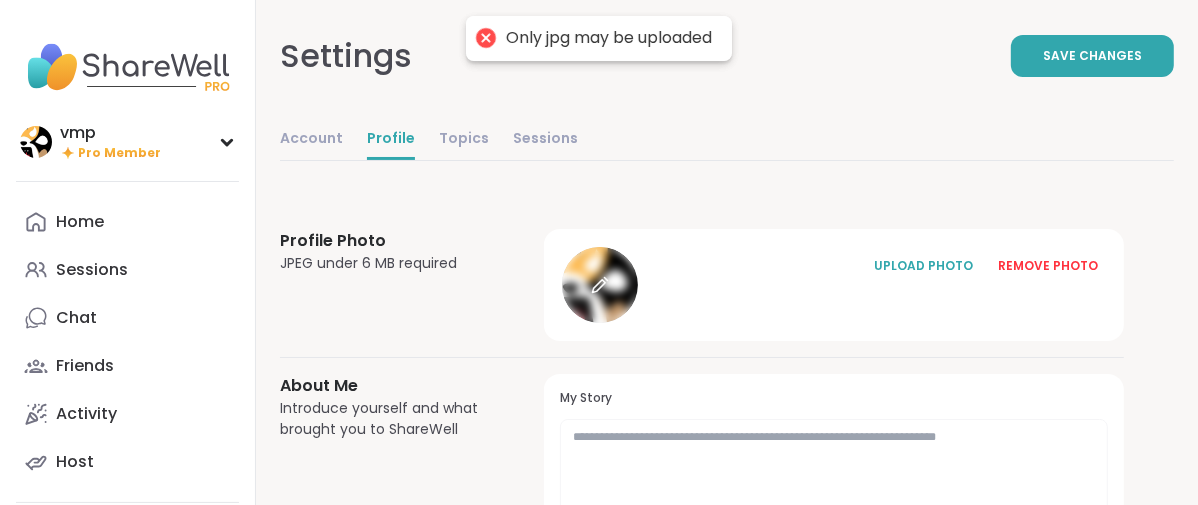 click 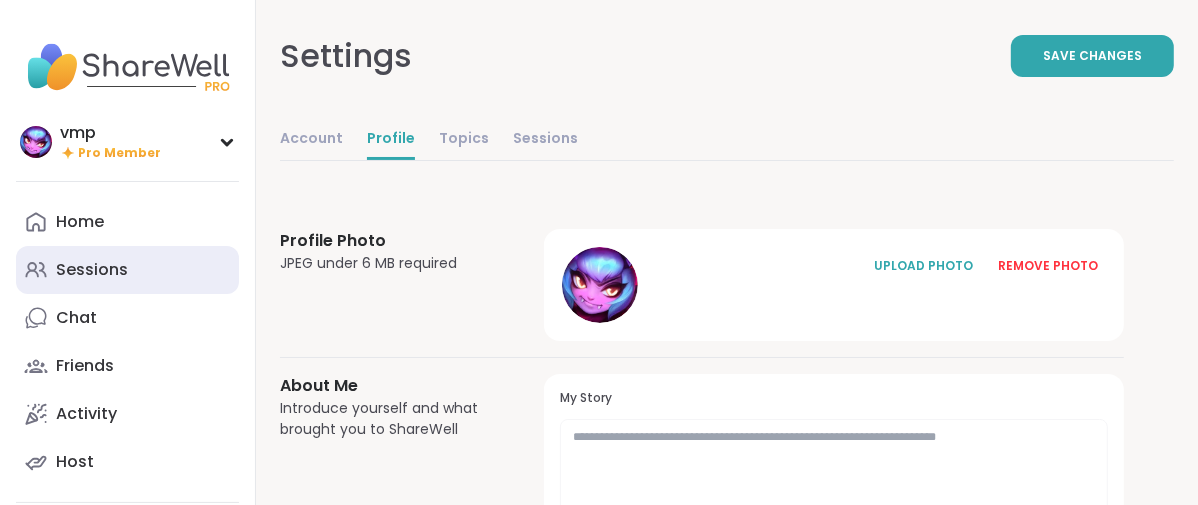 click on "Sessions" at bounding box center (92, 270) 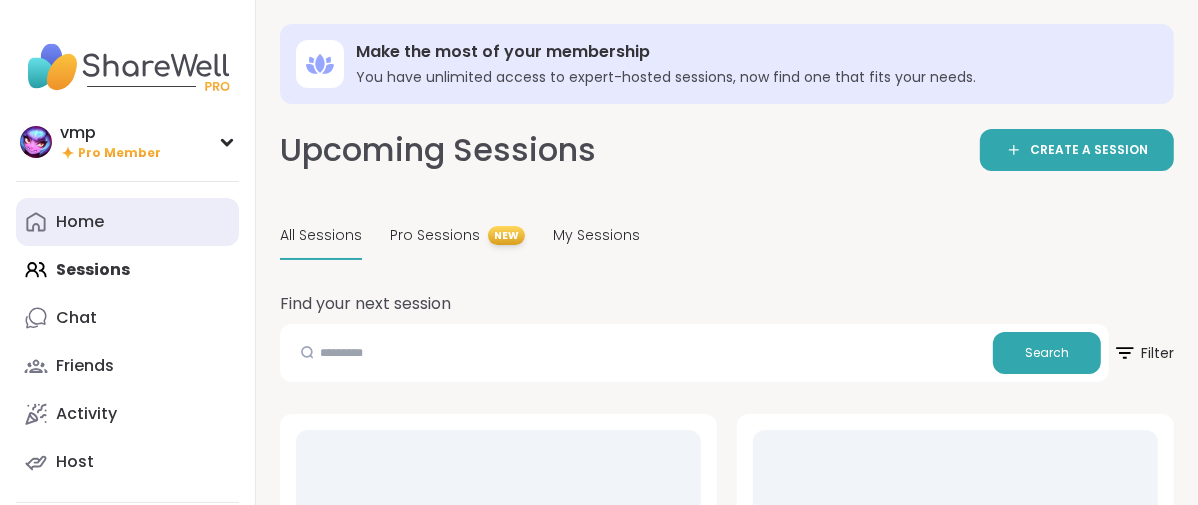 click on "Home" at bounding box center (80, 222) 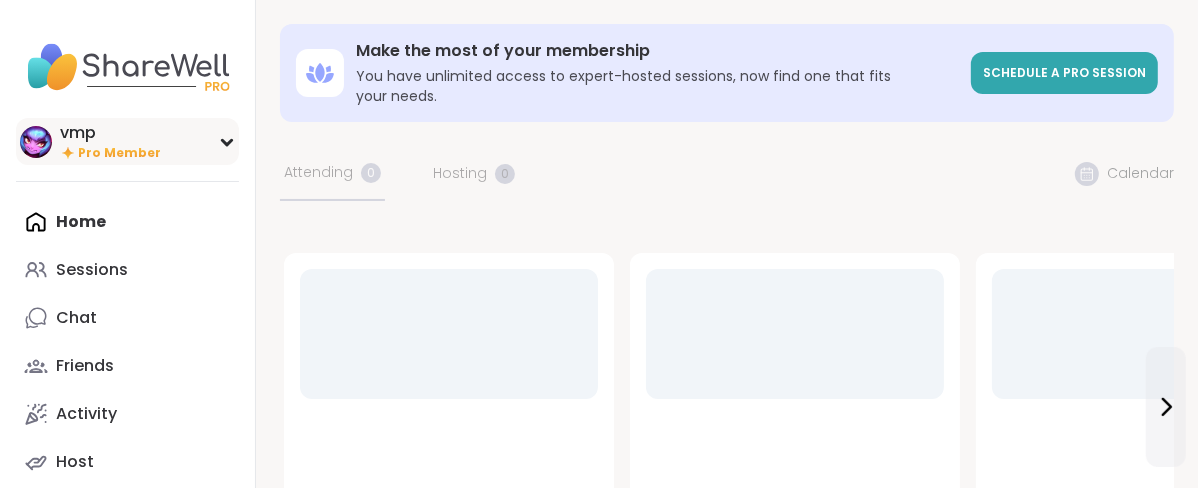 click on "Pro Member" at bounding box center [119, 153] 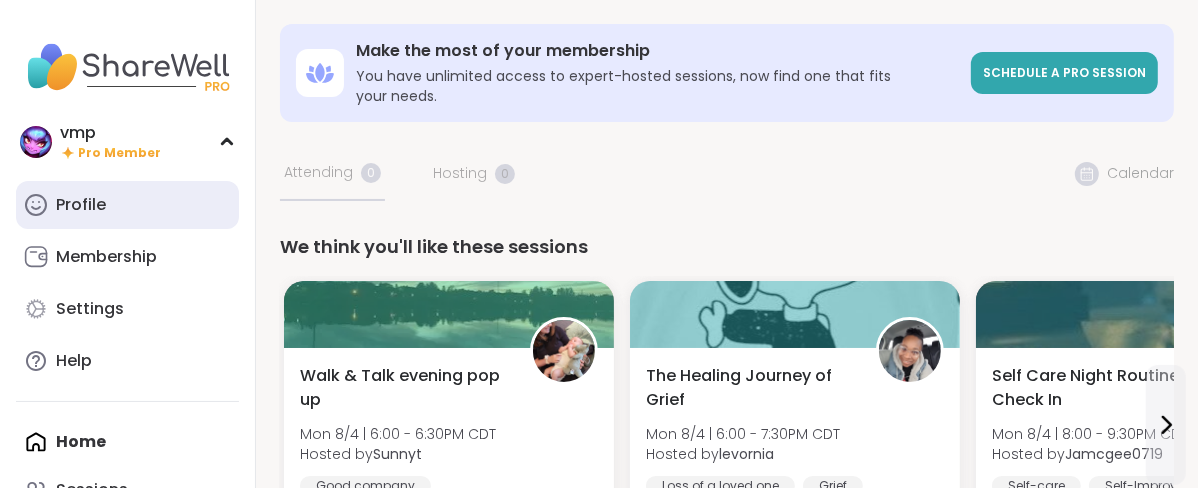 click on "Profile" at bounding box center (81, 205) 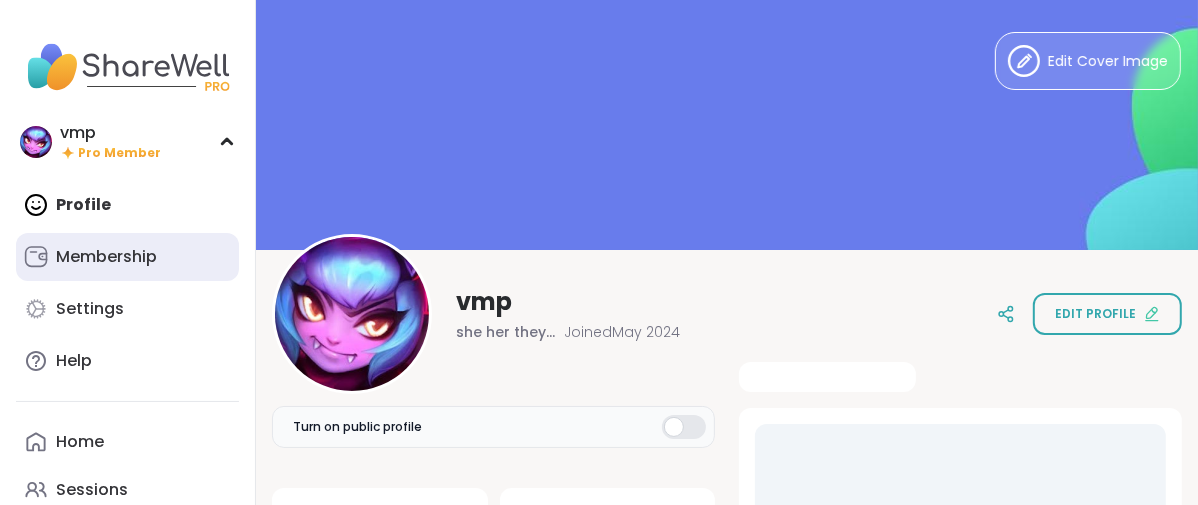 scroll, scrollTop: 0, scrollLeft: 0, axis: both 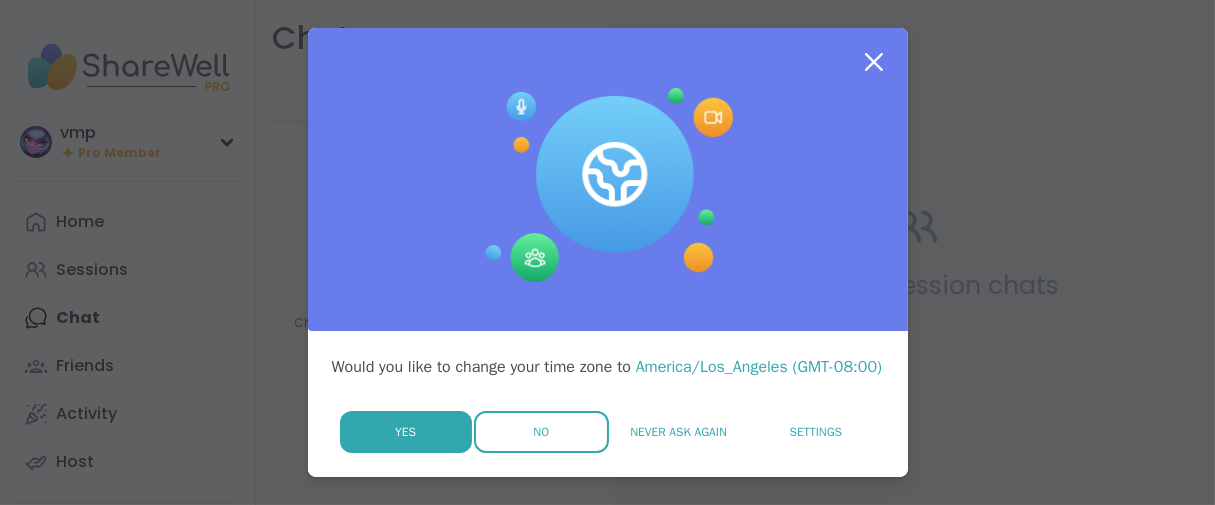 click on "No" at bounding box center [541, 432] 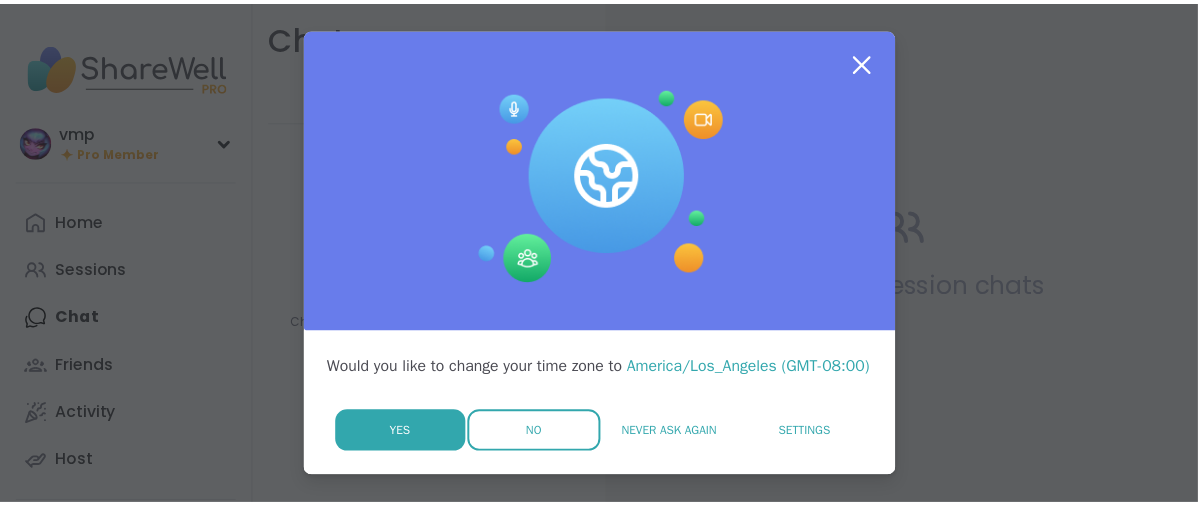 scroll, scrollTop: 0, scrollLeft: 0, axis: both 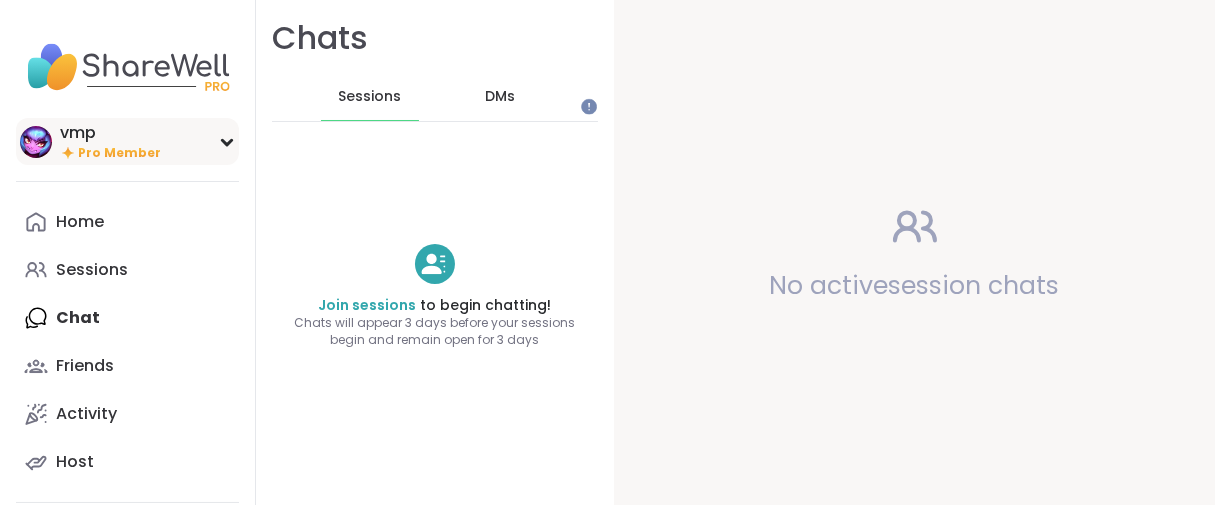 click on "Pro Member" at bounding box center [110, 152] 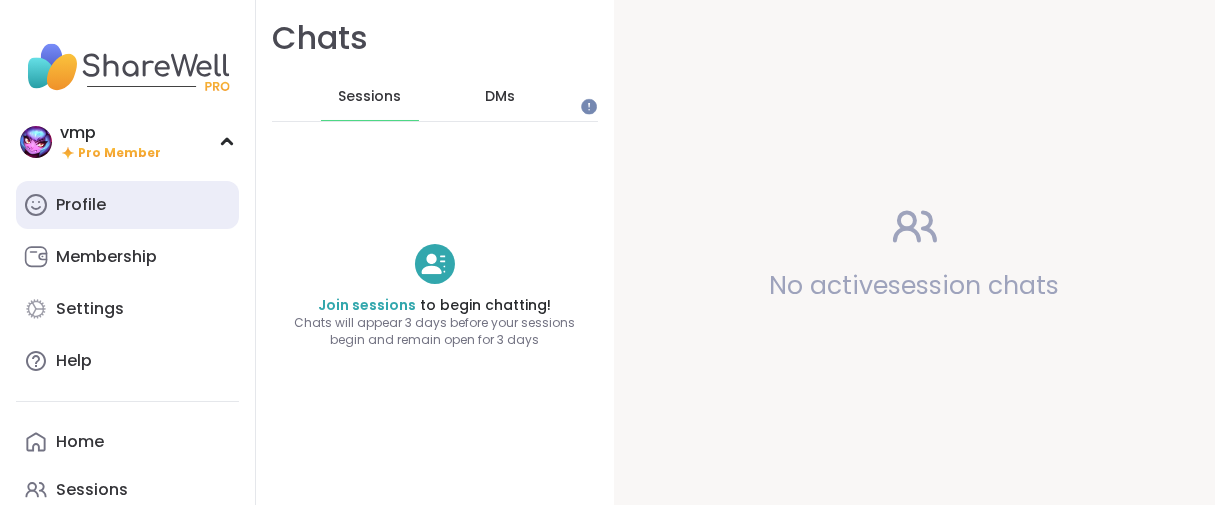 click on "Profile" at bounding box center [81, 205] 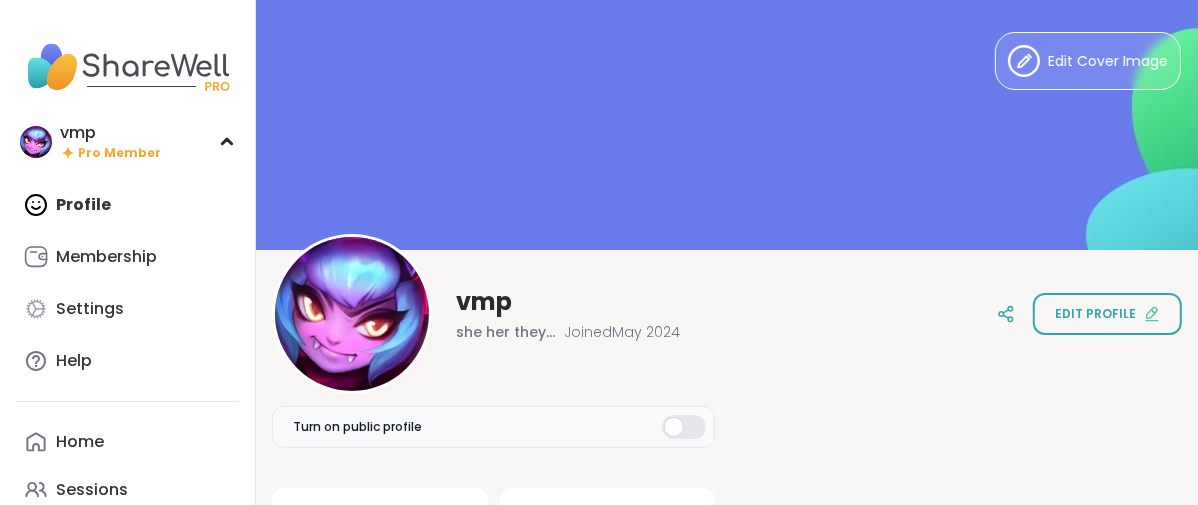 scroll, scrollTop: 0, scrollLeft: 0, axis: both 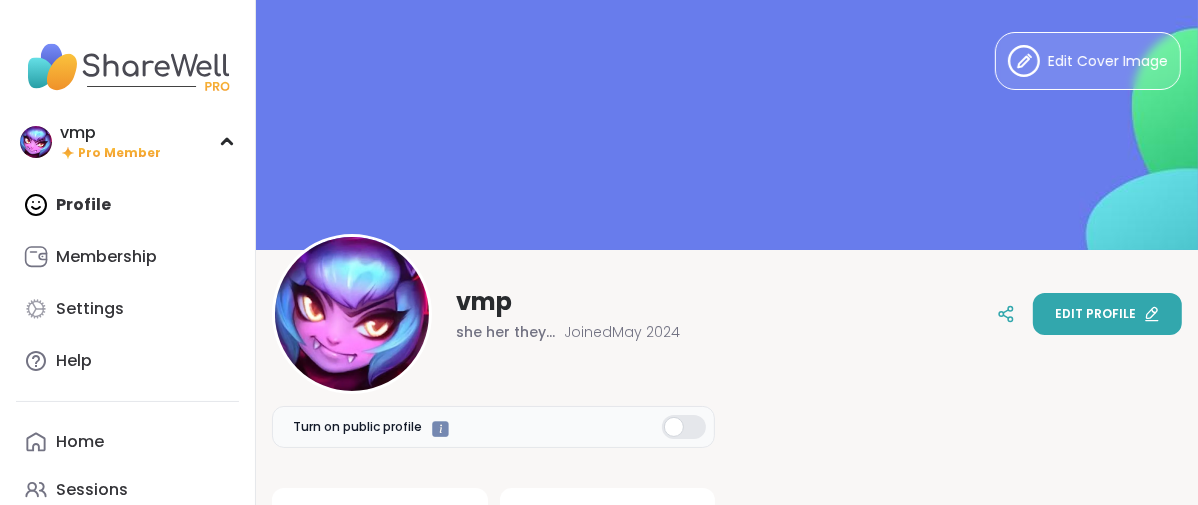 click on "Edit profile" at bounding box center (1095, 314) 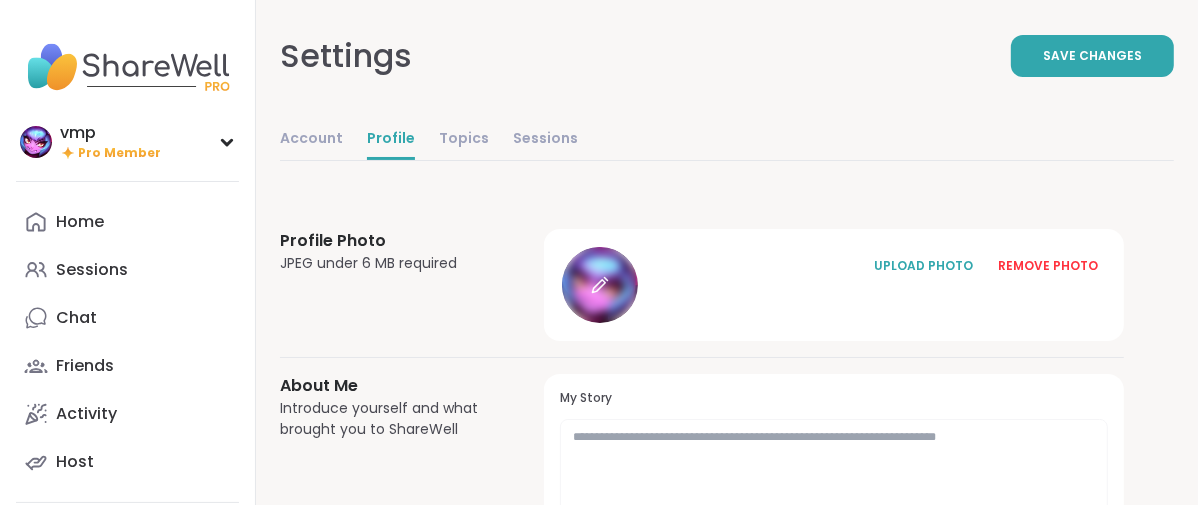 click at bounding box center [600, 285] 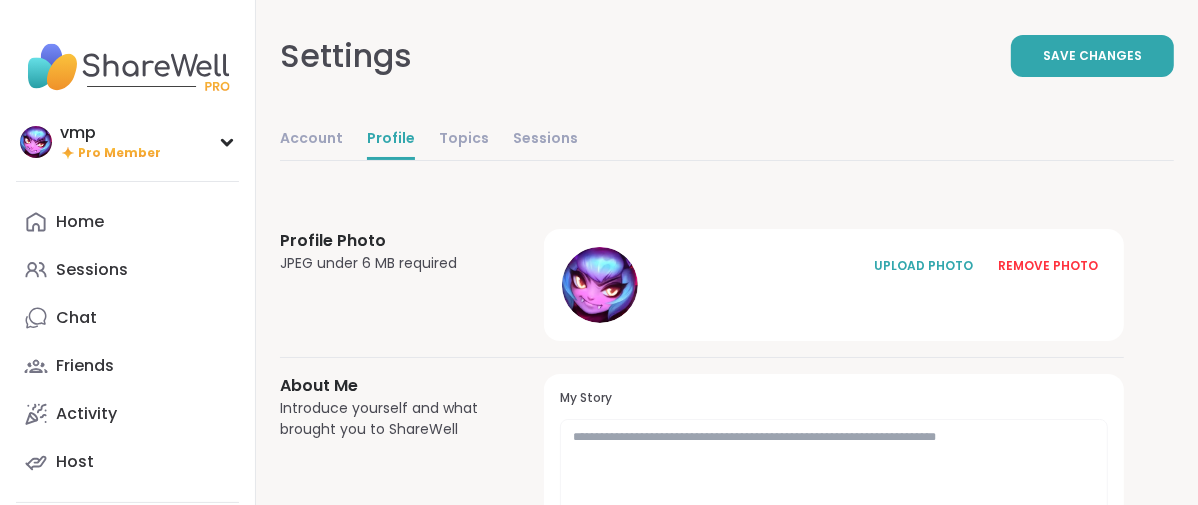 click on "Settings Save Changes" at bounding box center [727, 56] 